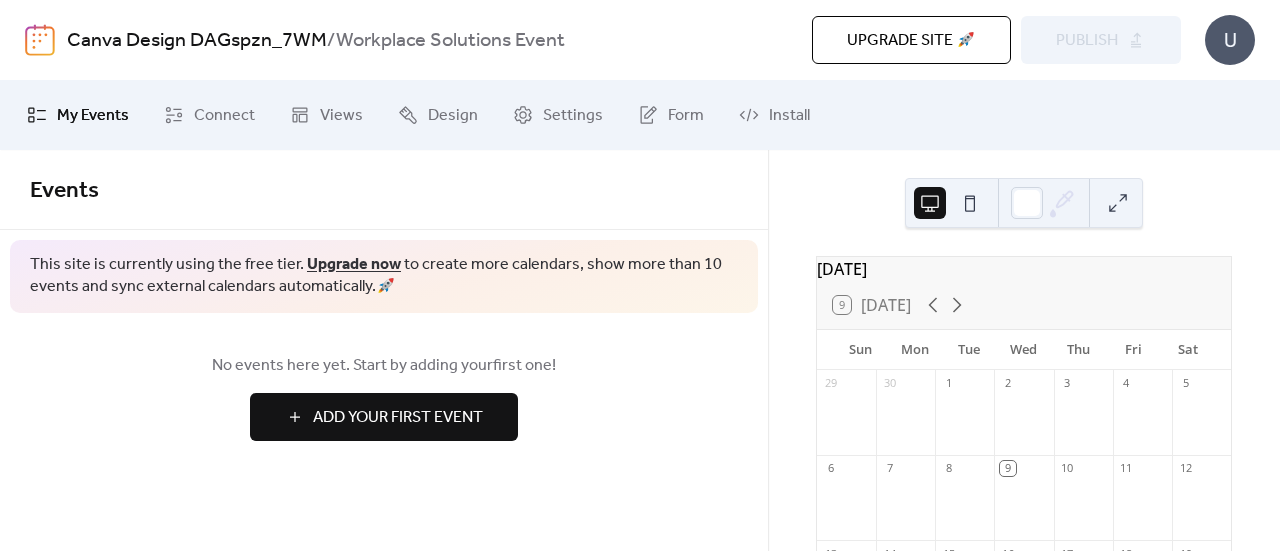 scroll, scrollTop: 0, scrollLeft: 0, axis: both 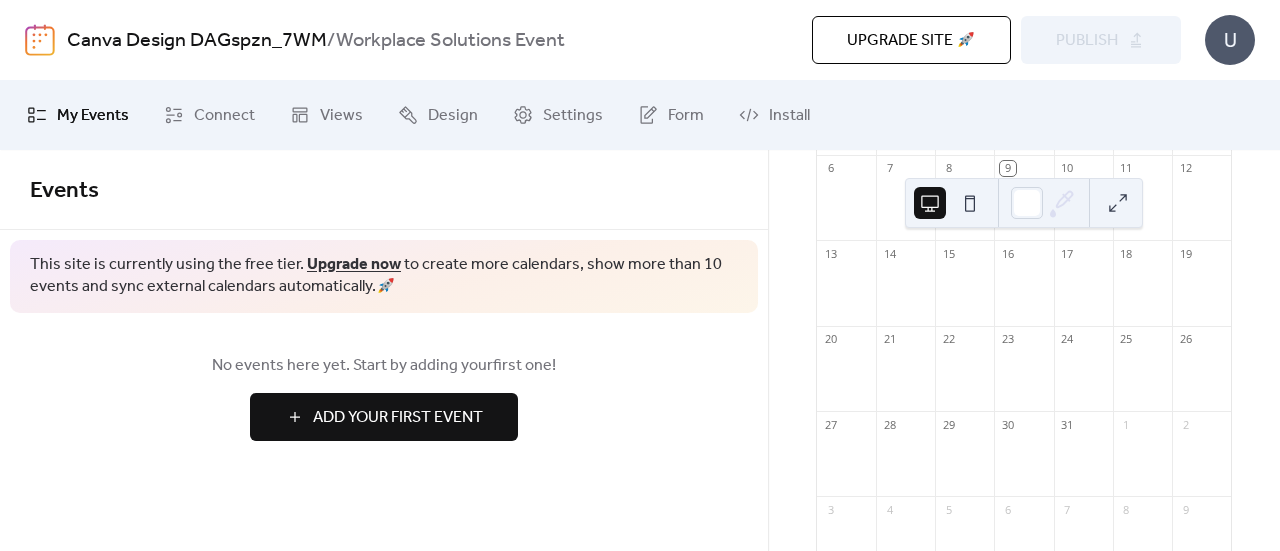 click at bounding box center [970, 203] 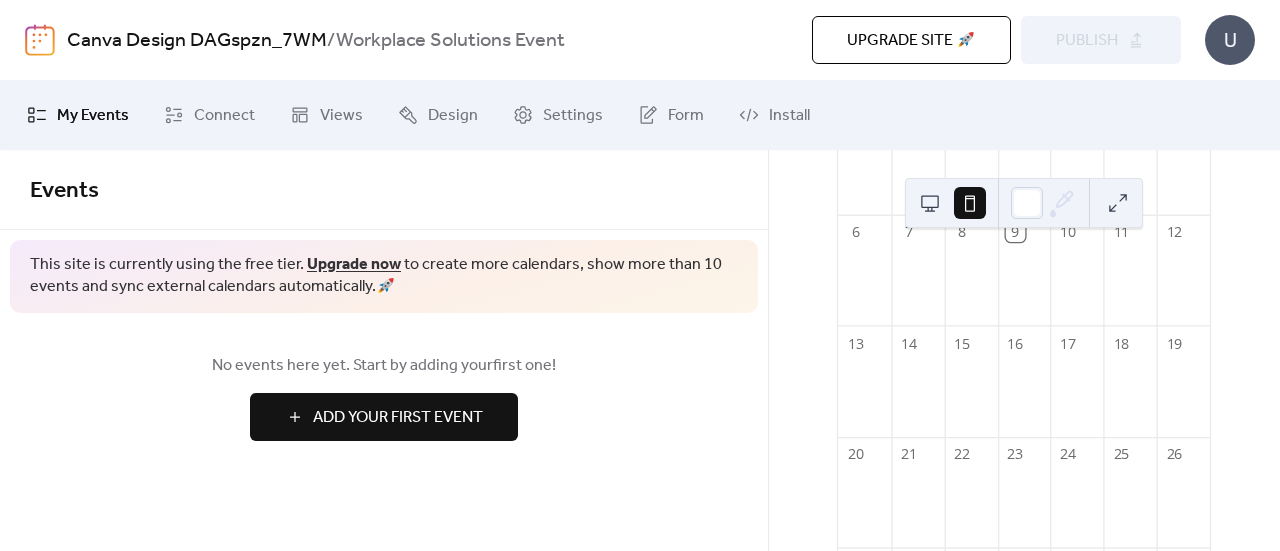 scroll, scrollTop: 152, scrollLeft: 0, axis: vertical 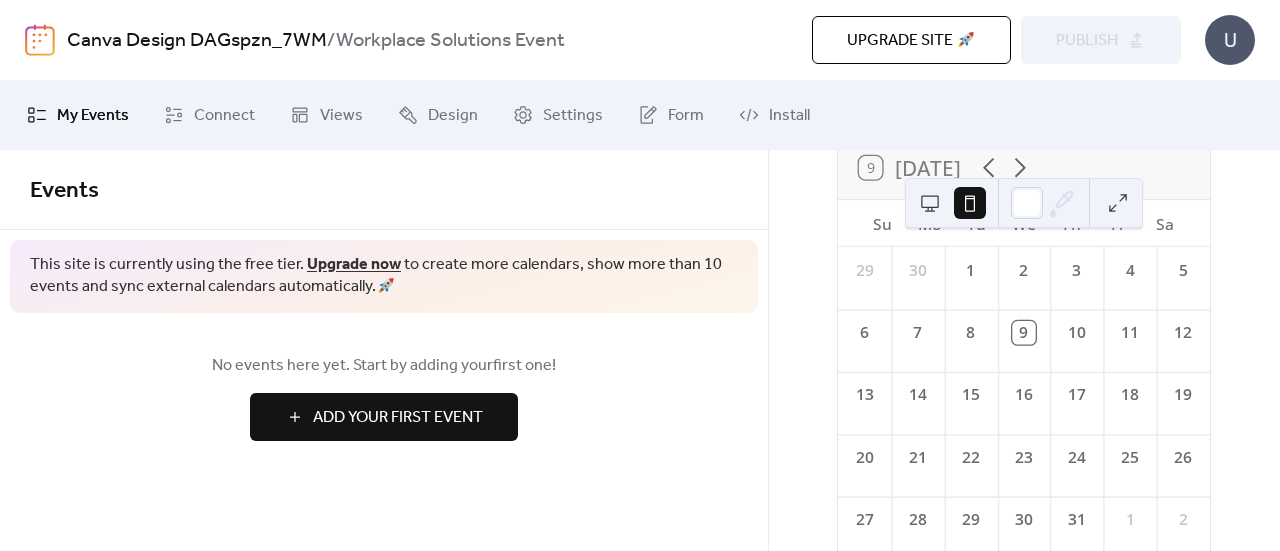 click at bounding box center (930, 203) 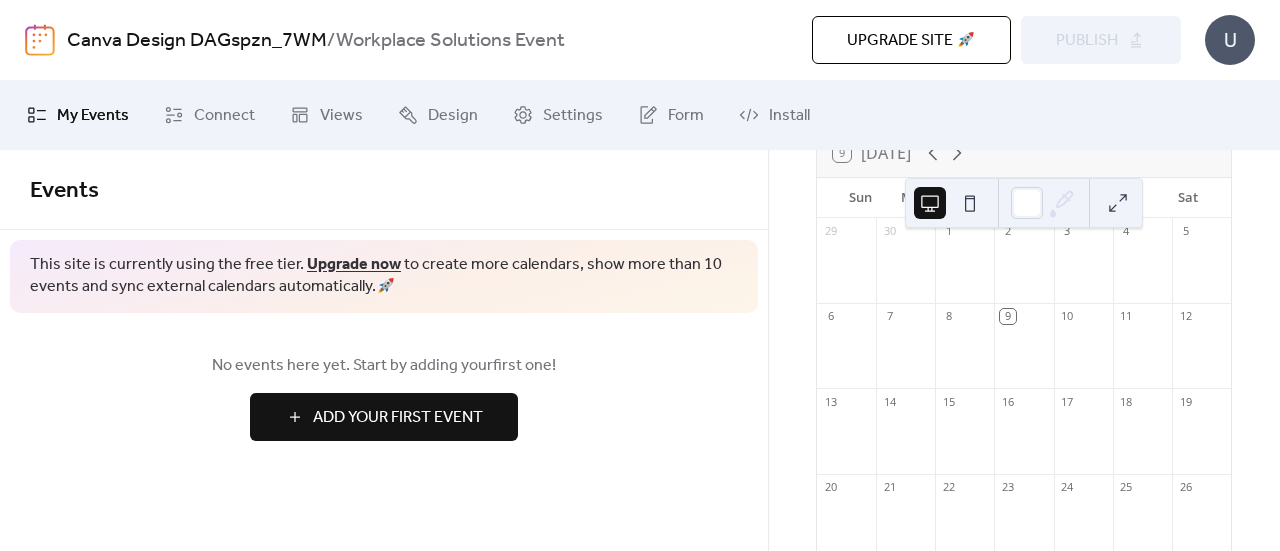 click on "Add Your First Event" at bounding box center [398, 418] 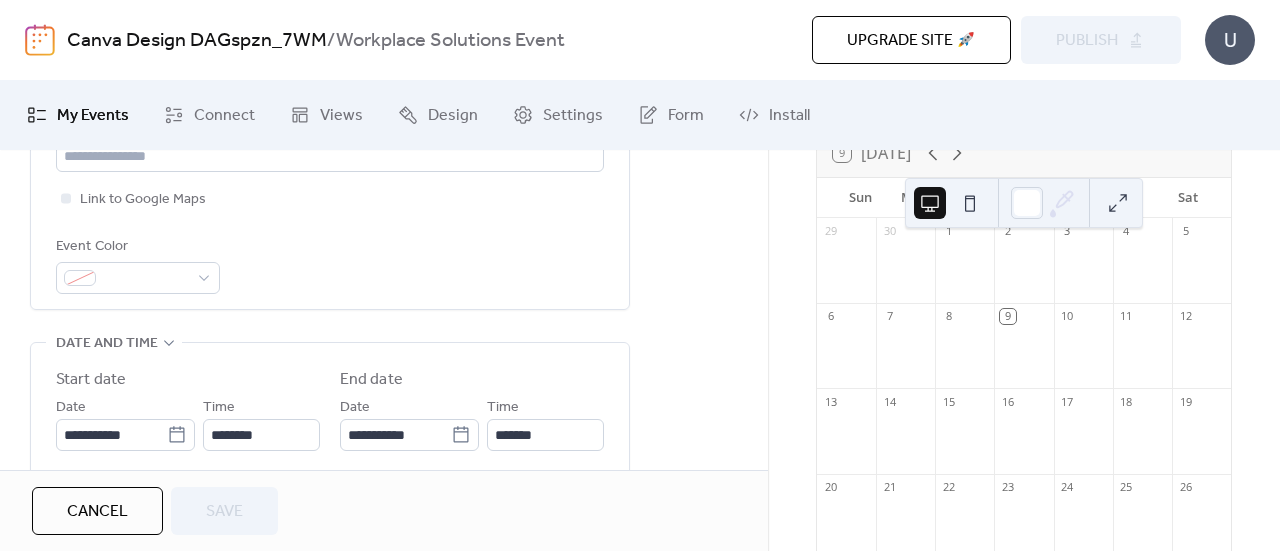 scroll, scrollTop: 600, scrollLeft: 0, axis: vertical 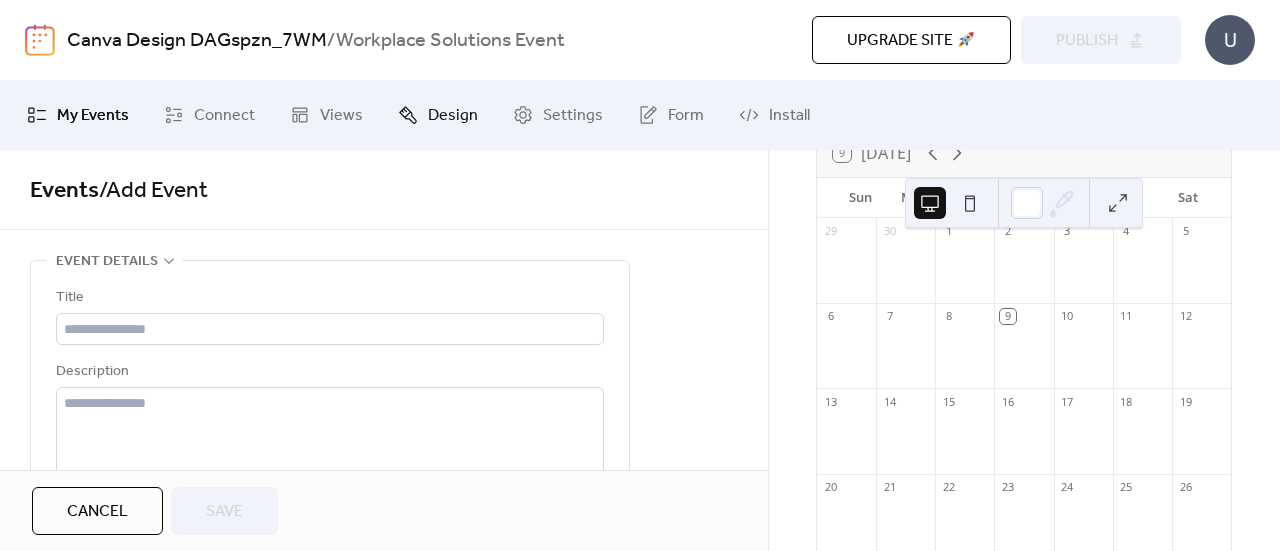 click on "Design" at bounding box center [453, 116] 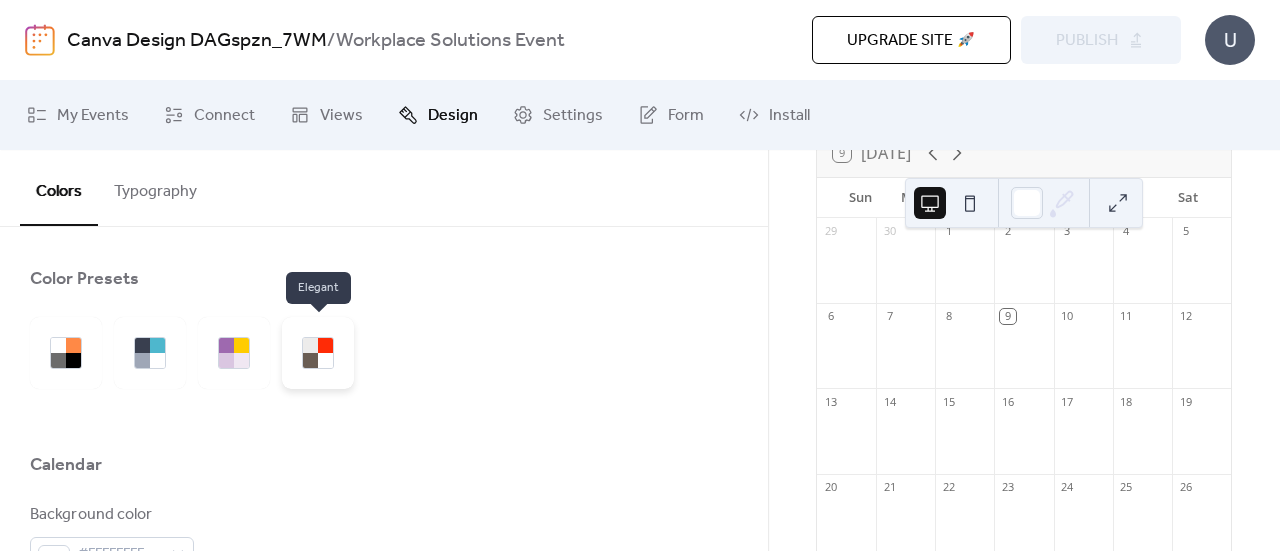 click at bounding box center [318, 353] 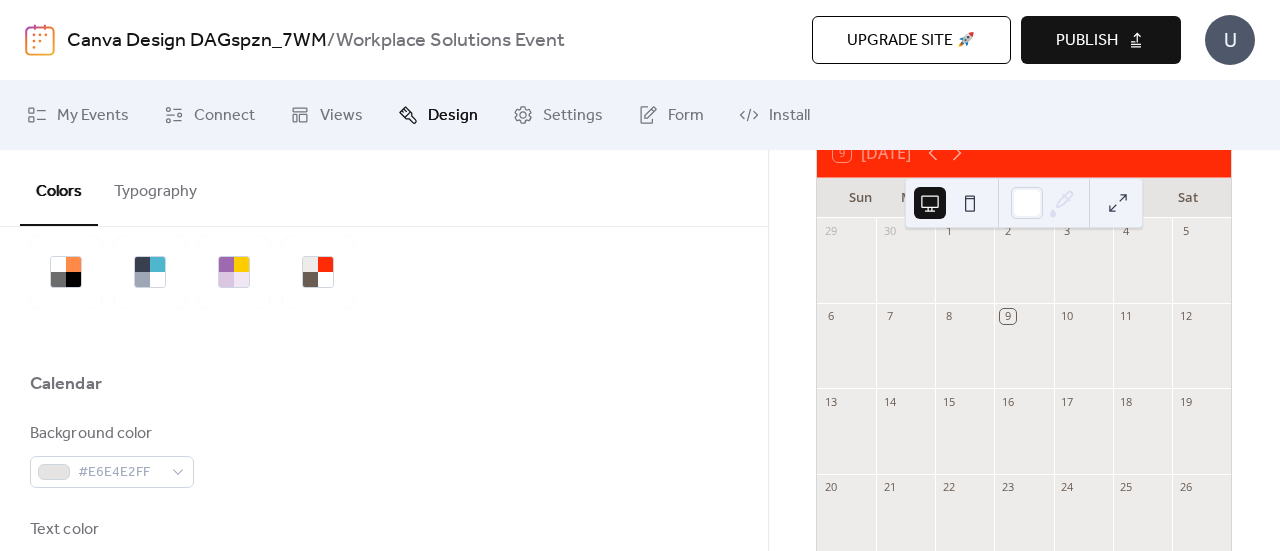 scroll, scrollTop: 0, scrollLeft: 0, axis: both 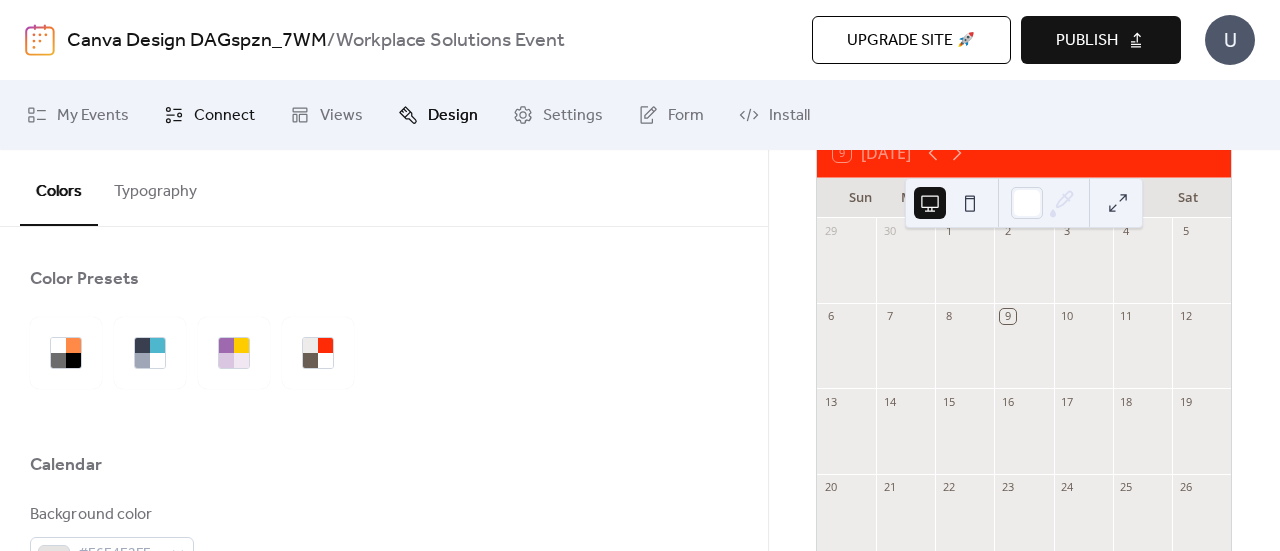 click on "Connect" at bounding box center [224, 116] 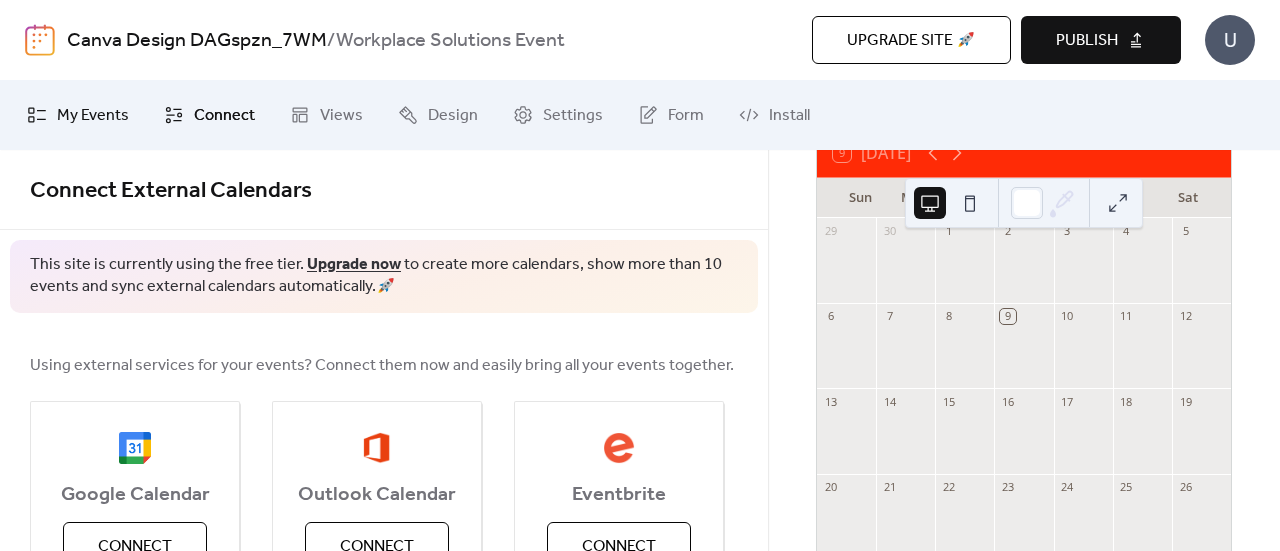 click on "My Events" at bounding box center (93, 116) 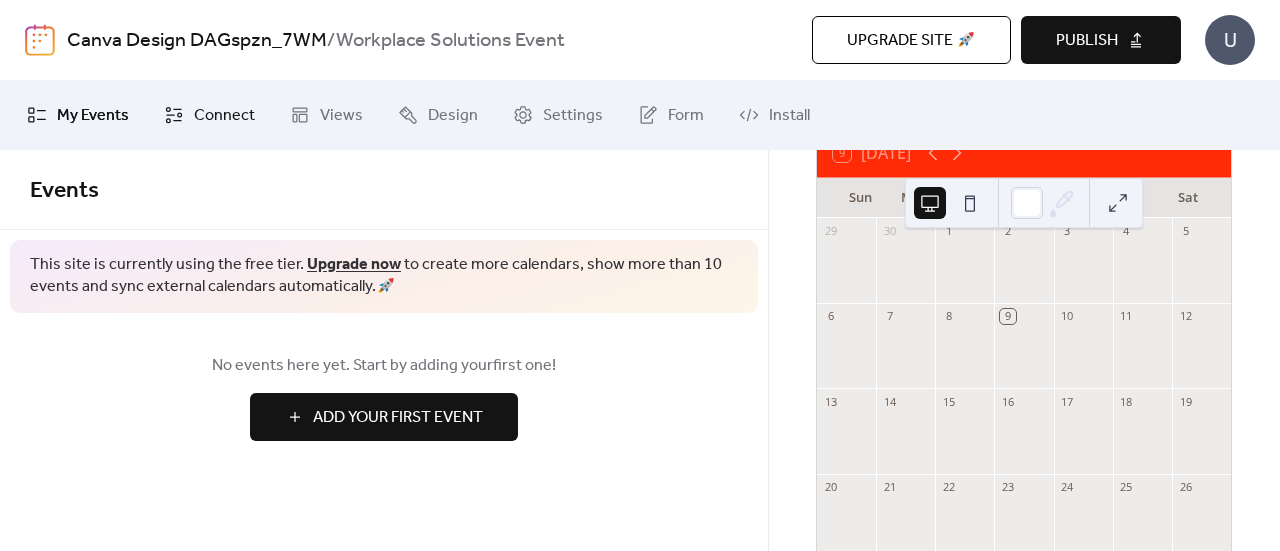 click on "Connect" at bounding box center (224, 116) 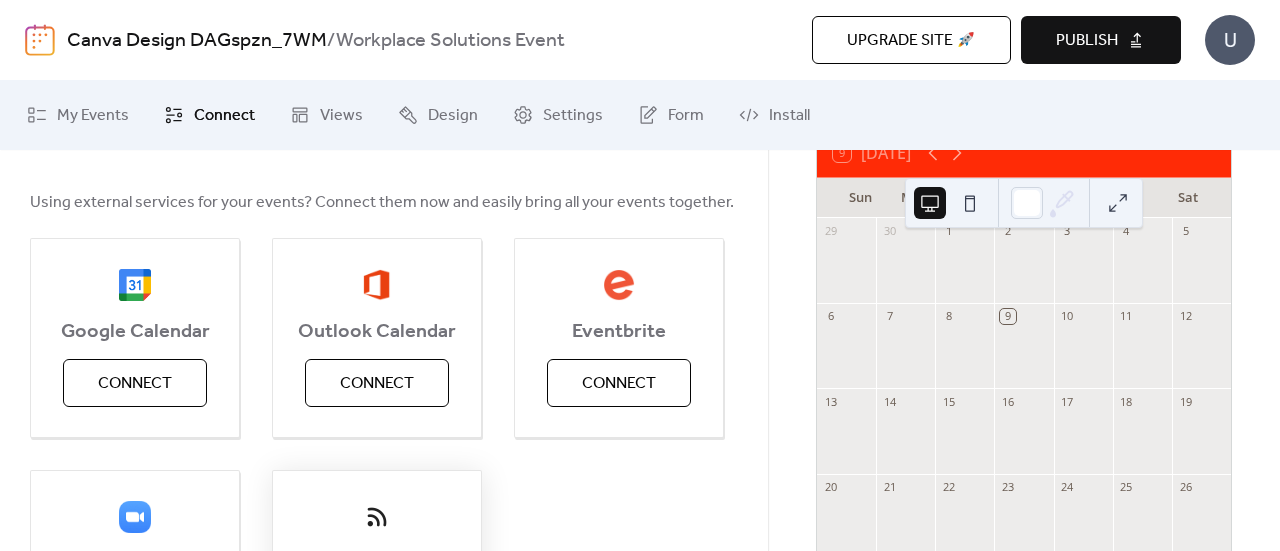 scroll, scrollTop: 161, scrollLeft: 0, axis: vertical 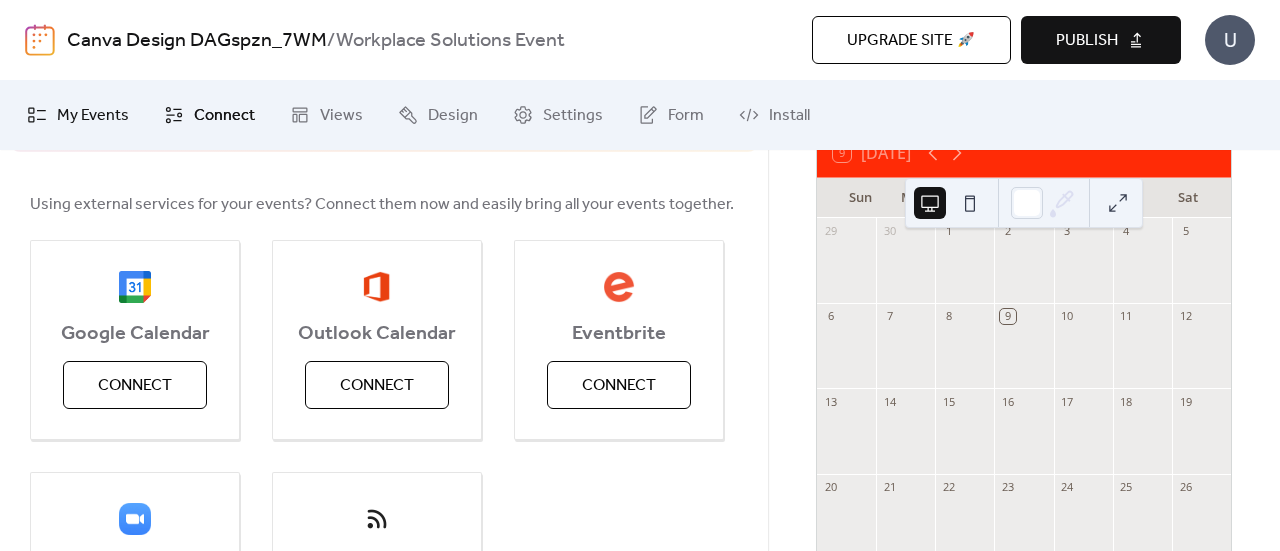 click on "My Events" at bounding box center [93, 116] 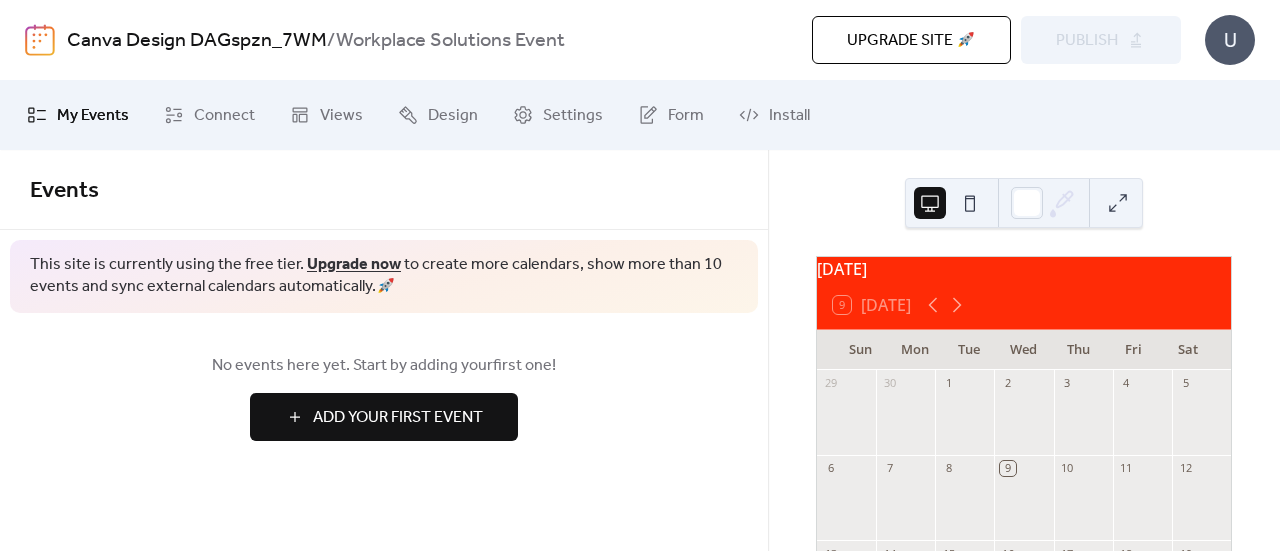 scroll, scrollTop: 0, scrollLeft: 0, axis: both 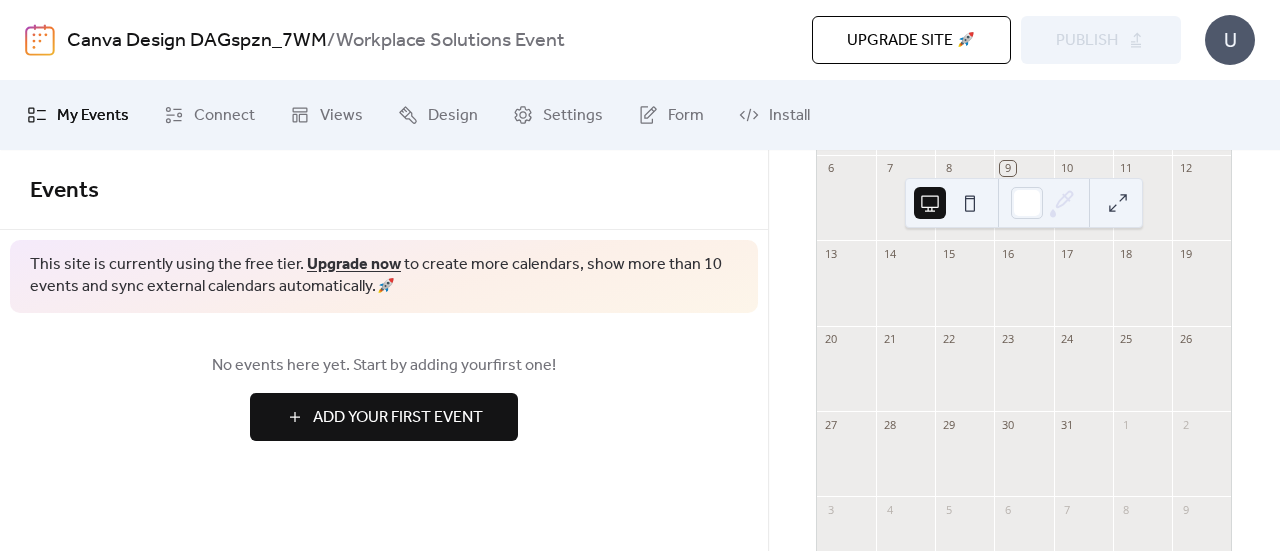 click on "Add Your First Event" at bounding box center [398, 418] 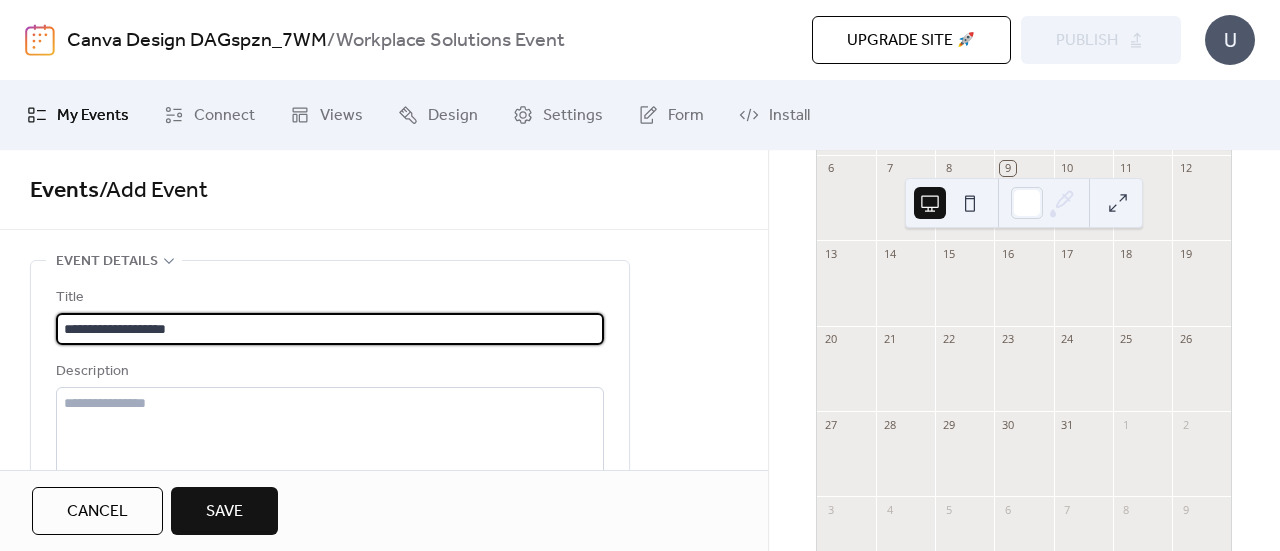 scroll, scrollTop: 200, scrollLeft: 0, axis: vertical 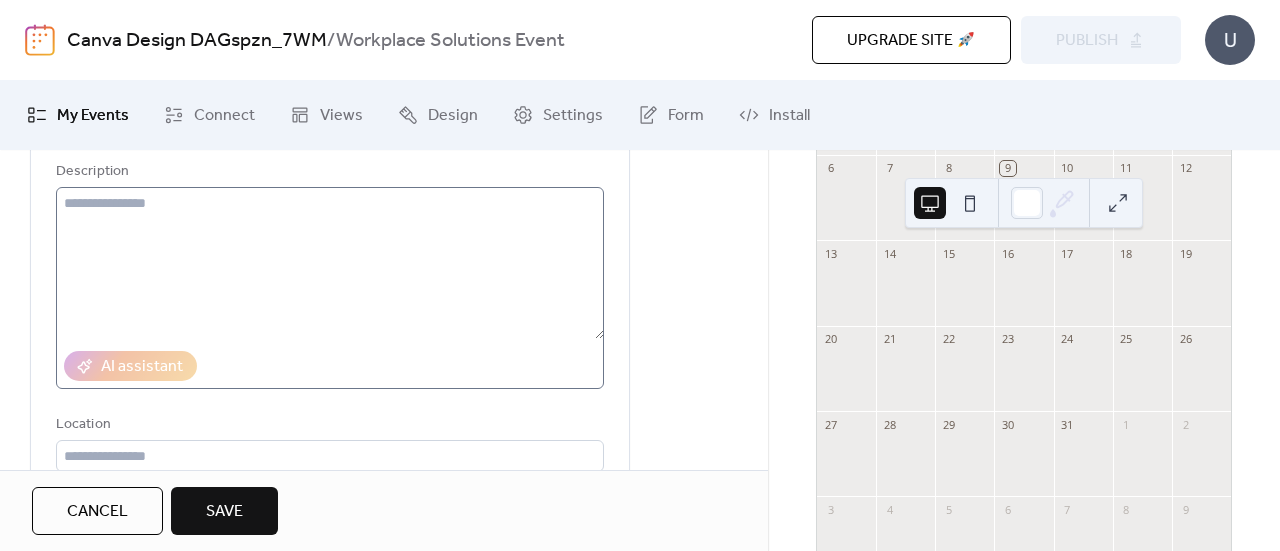type on "**********" 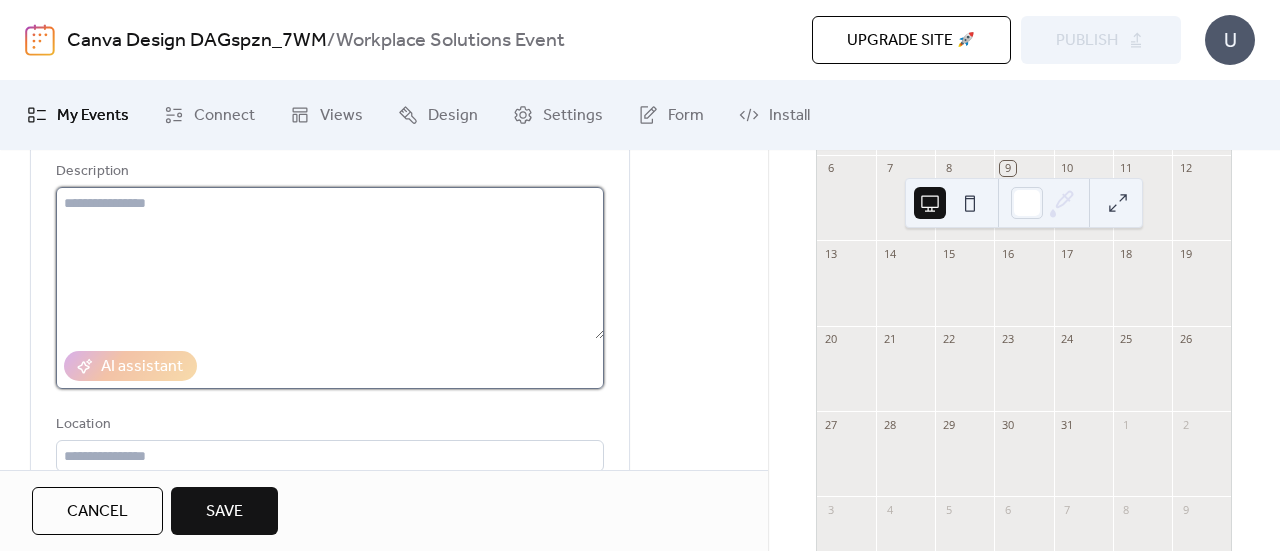 click at bounding box center (330, 263) 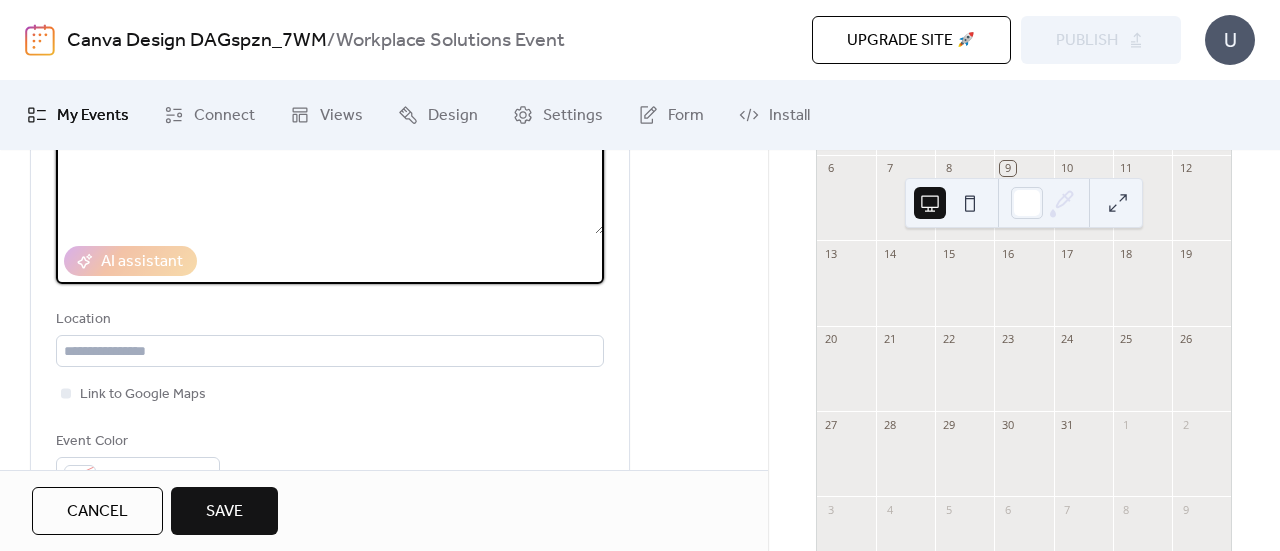 scroll, scrollTop: 400, scrollLeft: 0, axis: vertical 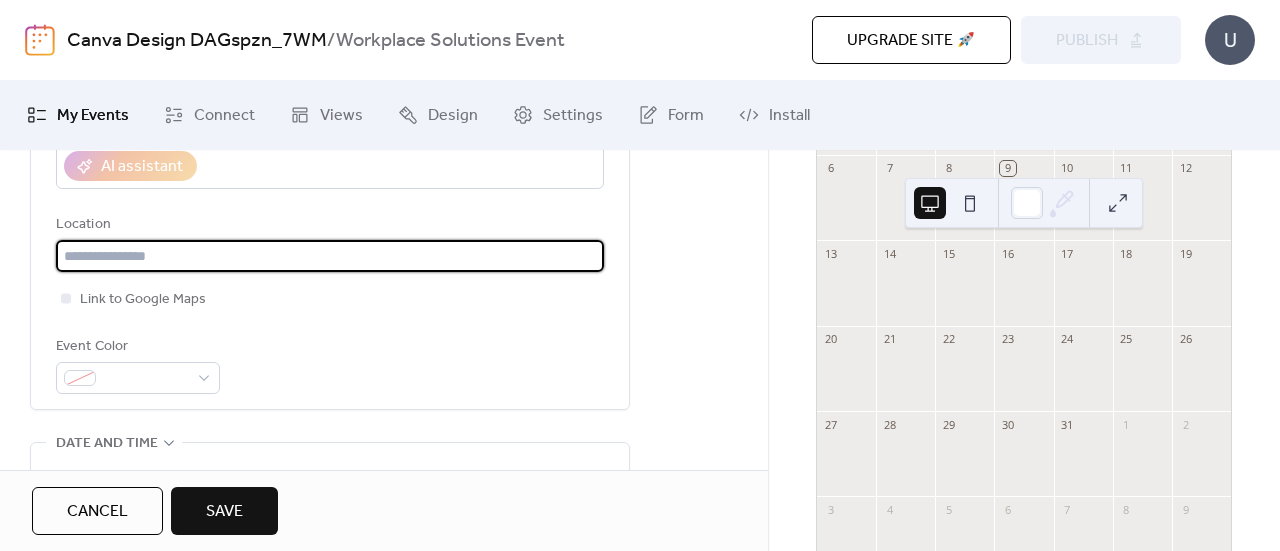 click at bounding box center (330, 256) 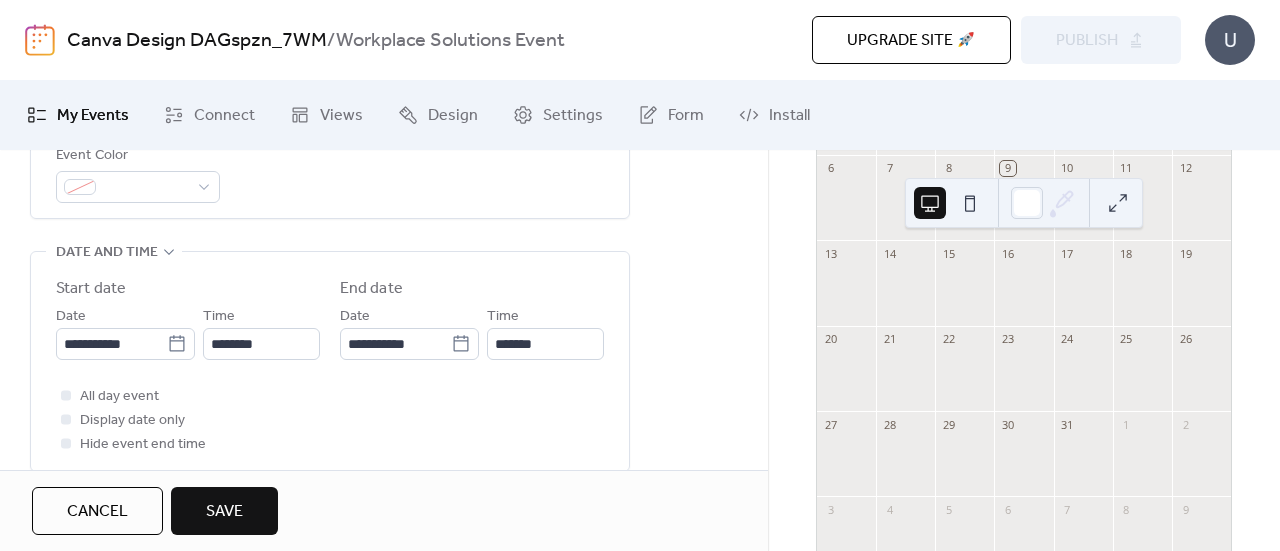 scroll, scrollTop: 600, scrollLeft: 0, axis: vertical 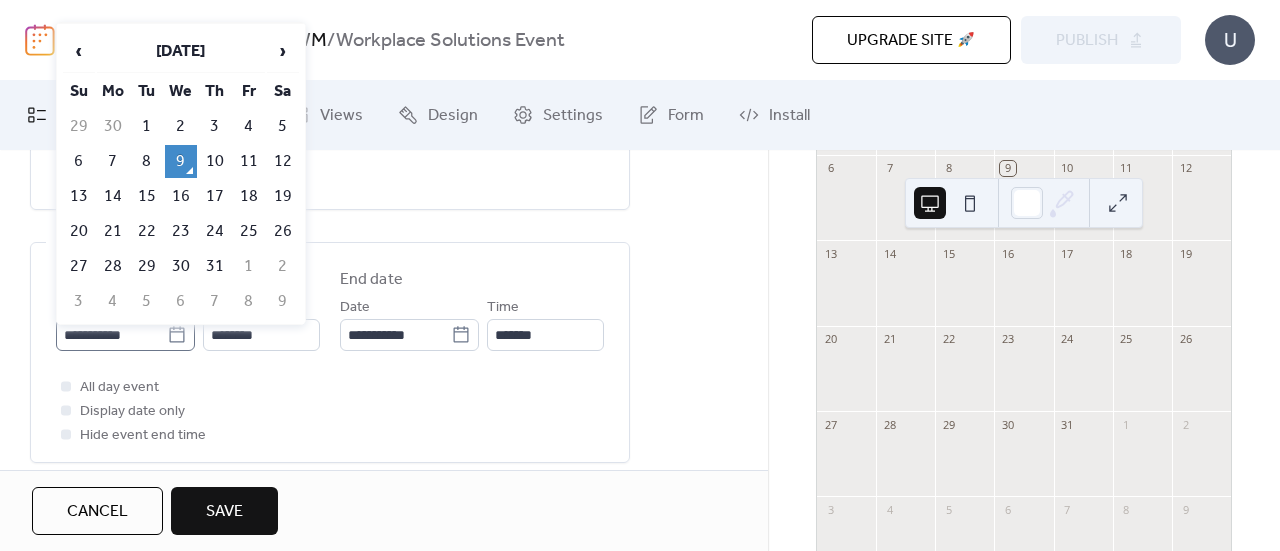 click 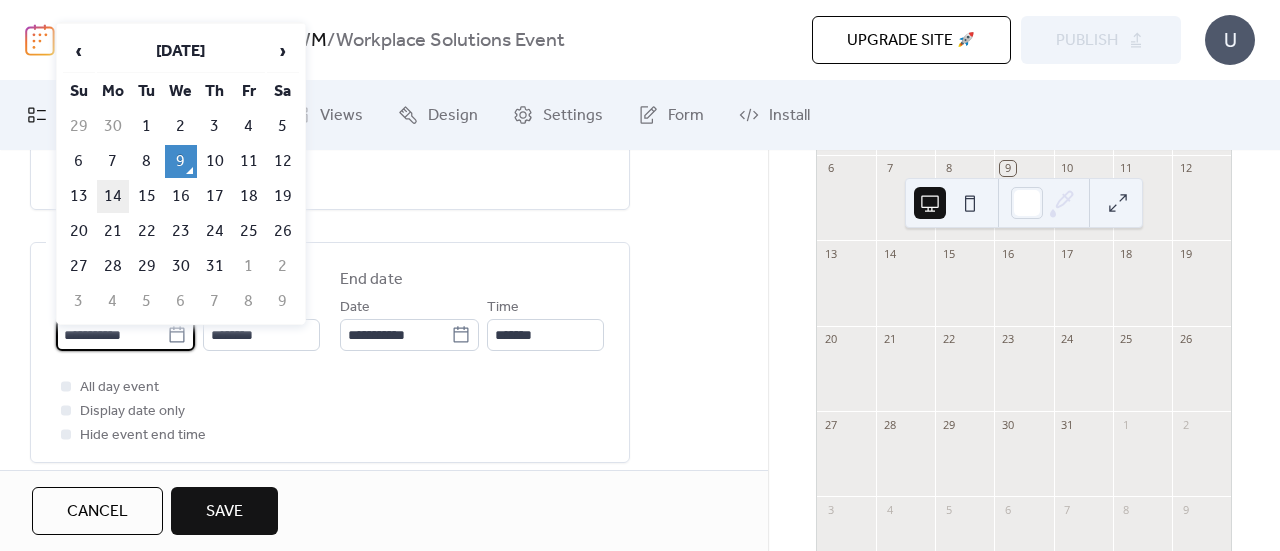 click on "14" at bounding box center [113, 196] 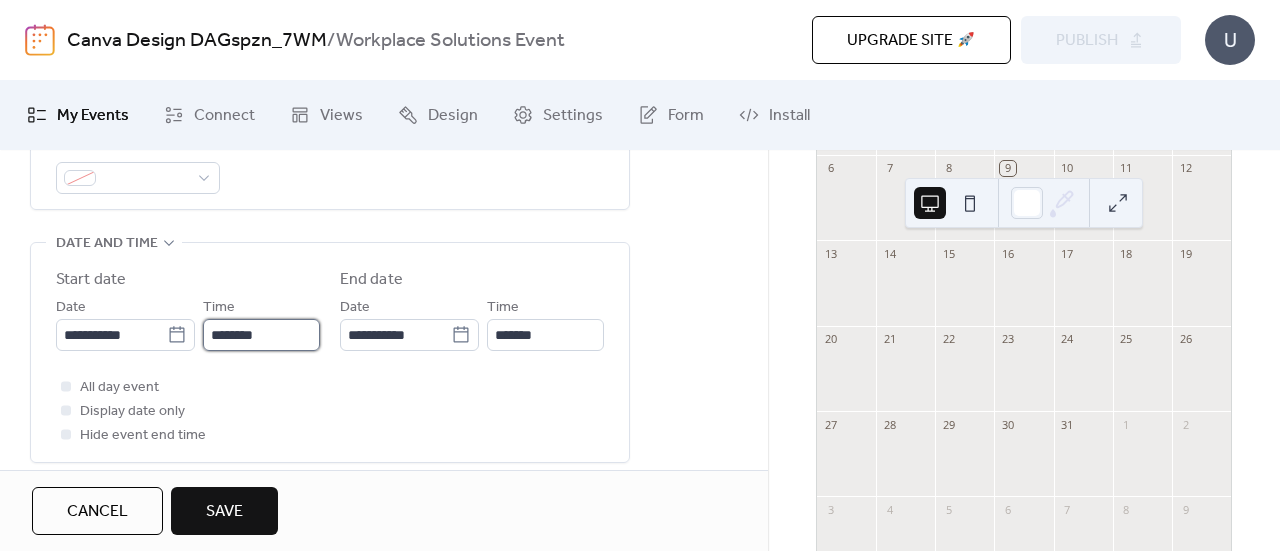 click on "********" at bounding box center (261, 335) 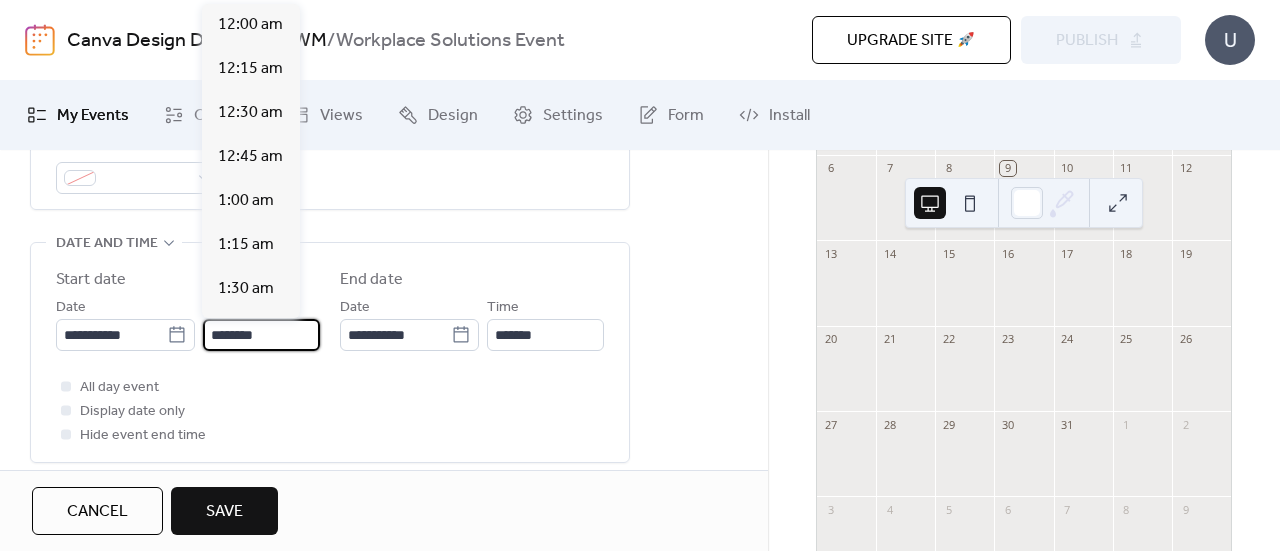 scroll, scrollTop: 2112, scrollLeft: 0, axis: vertical 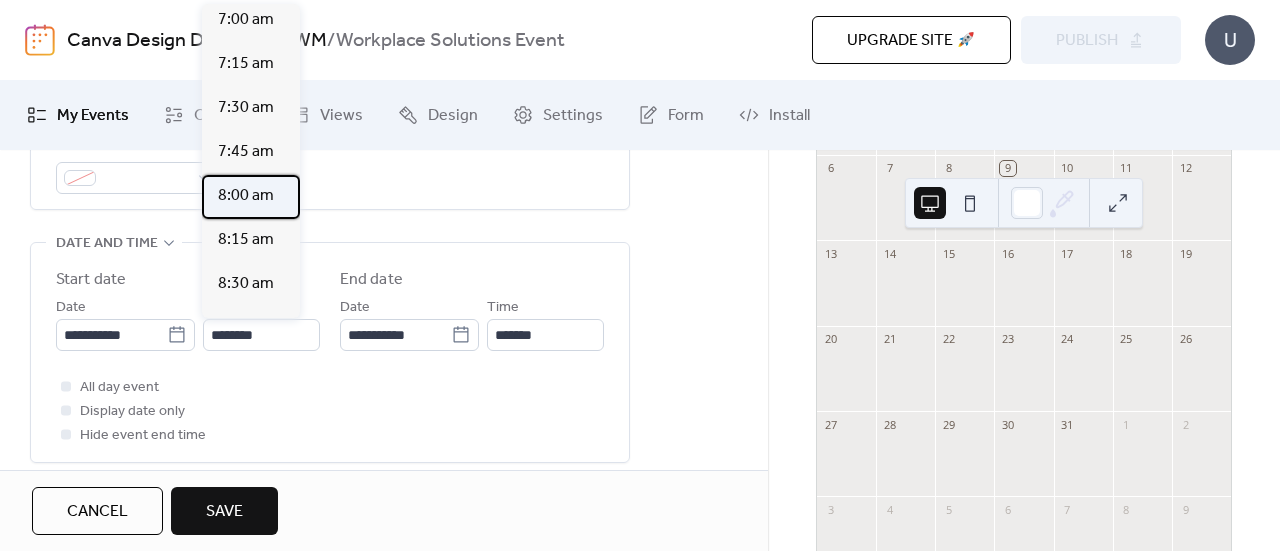 click on "8:00 am" at bounding box center [246, 196] 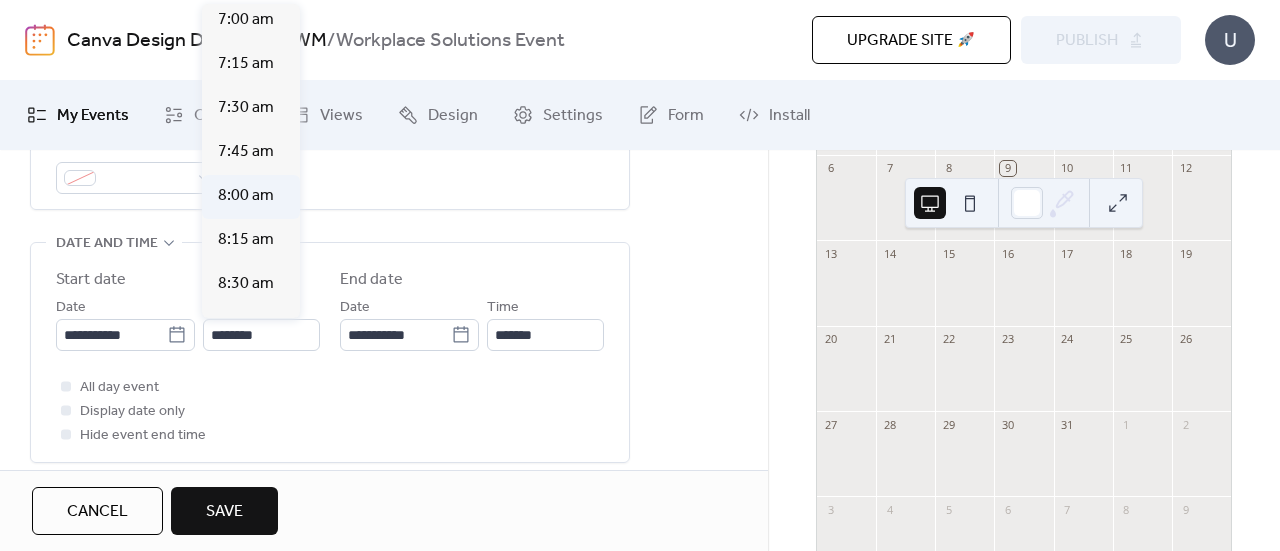 type on "*******" 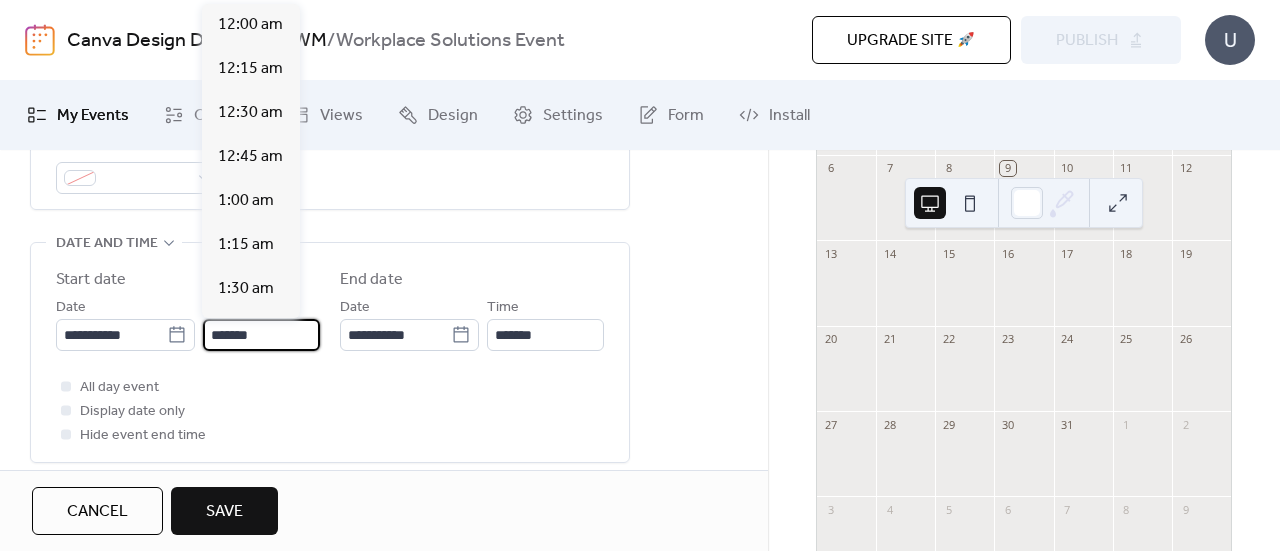 click on "*******" at bounding box center (261, 335) 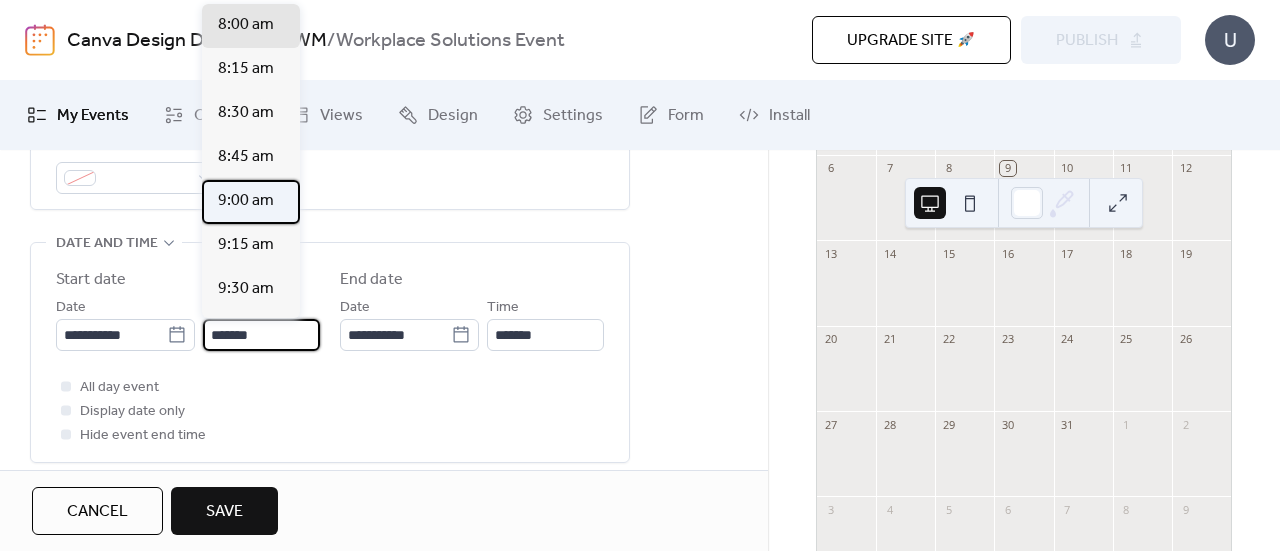 click on "9:00 am" at bounding box center [246, 201] 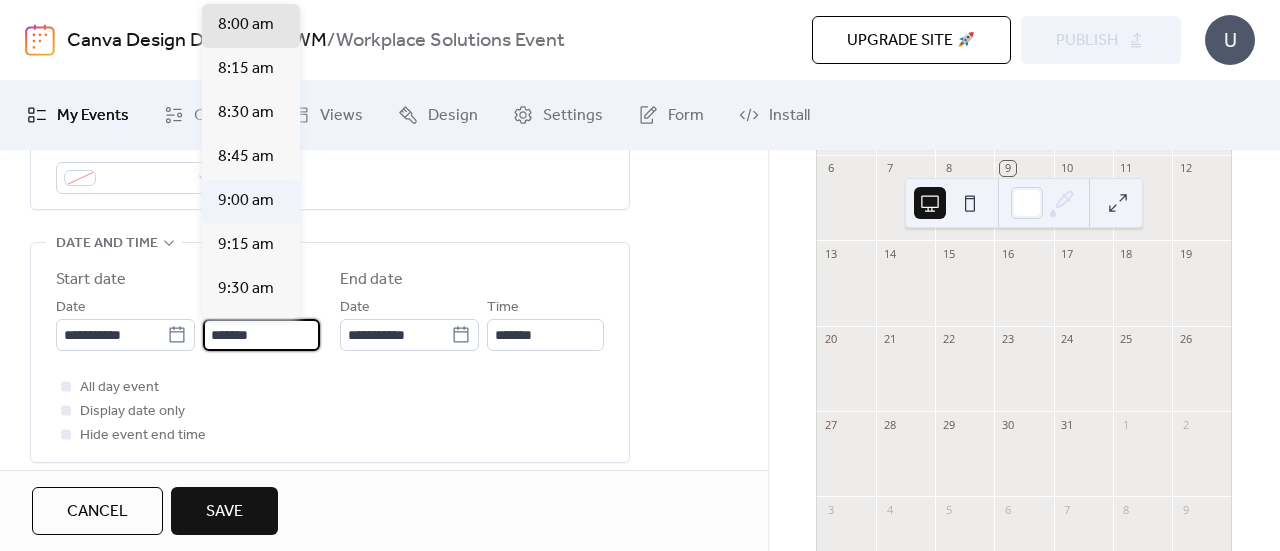 type on "*******" 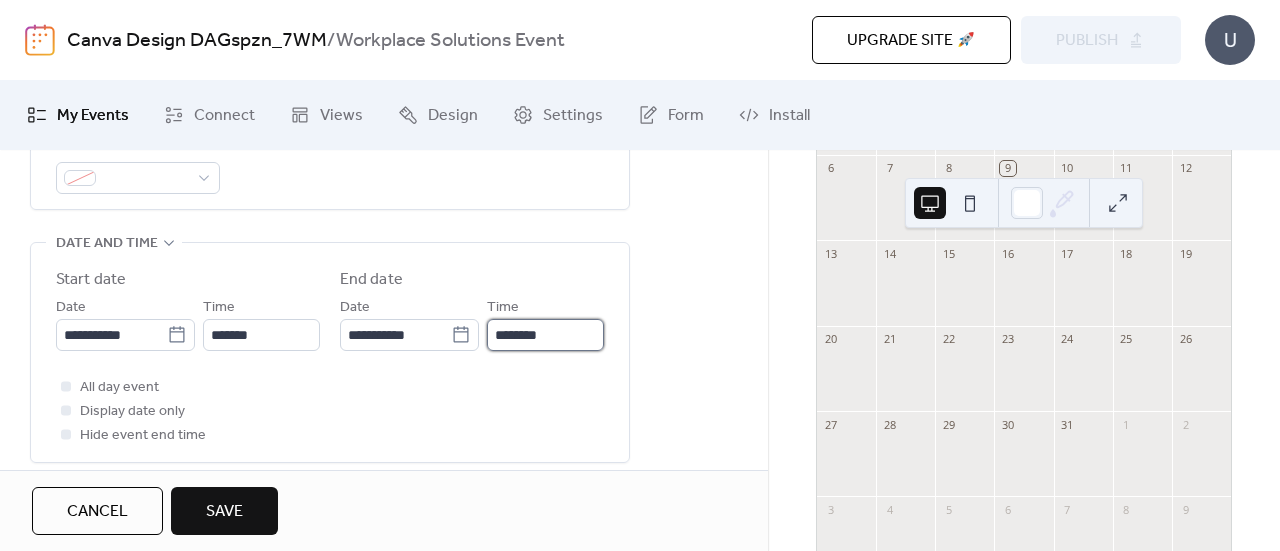 click on "********" at bounding box center (545, 335) 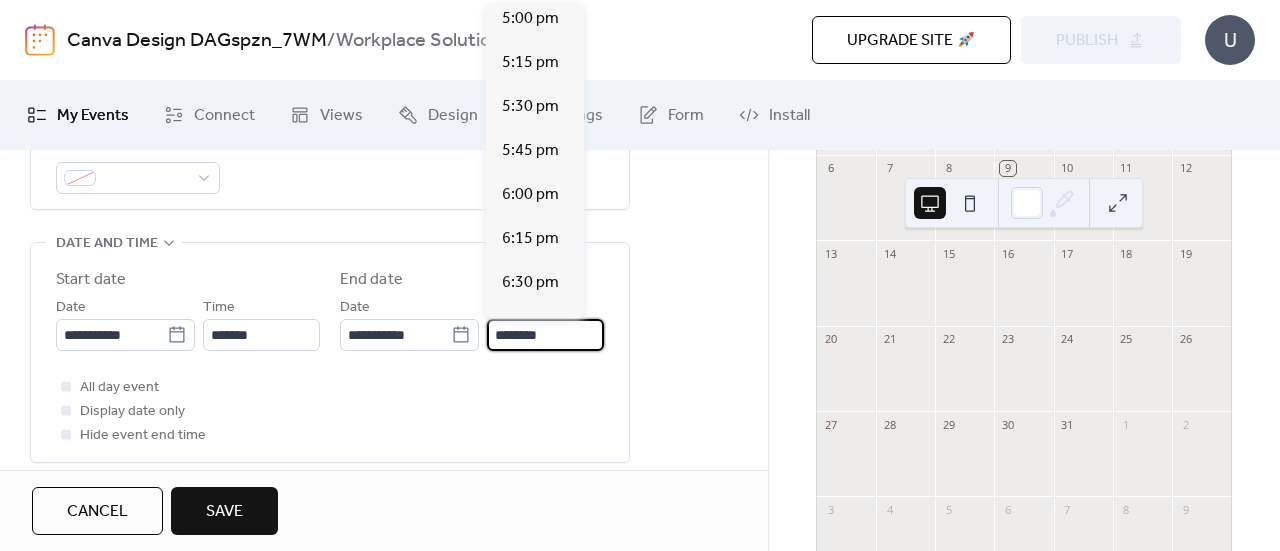scroll, scrollTop: 1200, scrollLeft: 0, axis: vertical 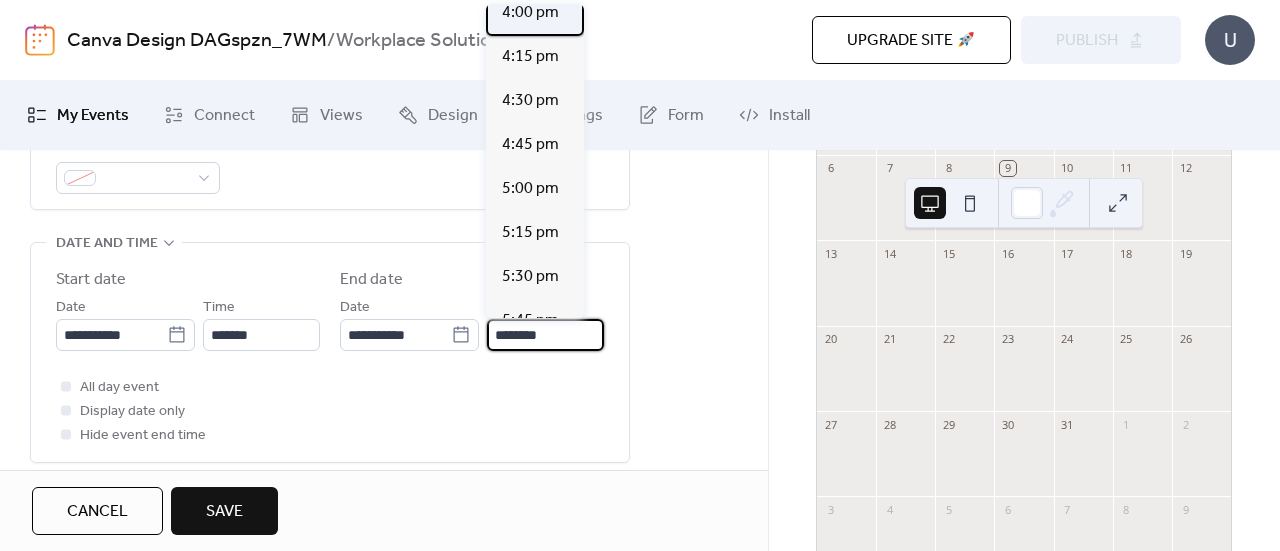click on "4:00 pm" at bounding box center (530, 13) 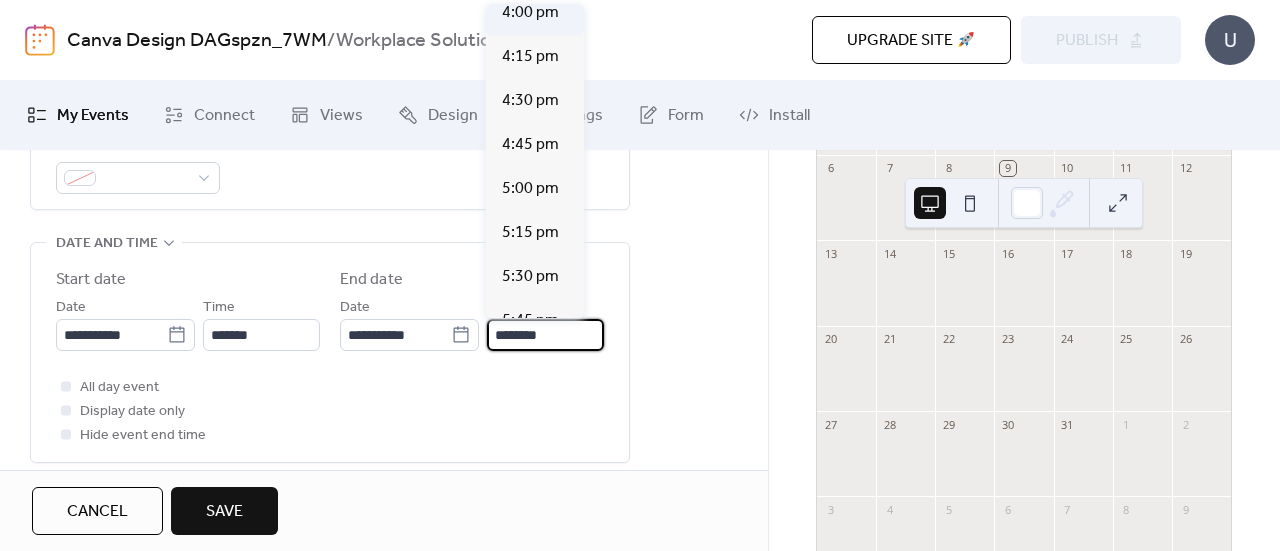 type on "*******" 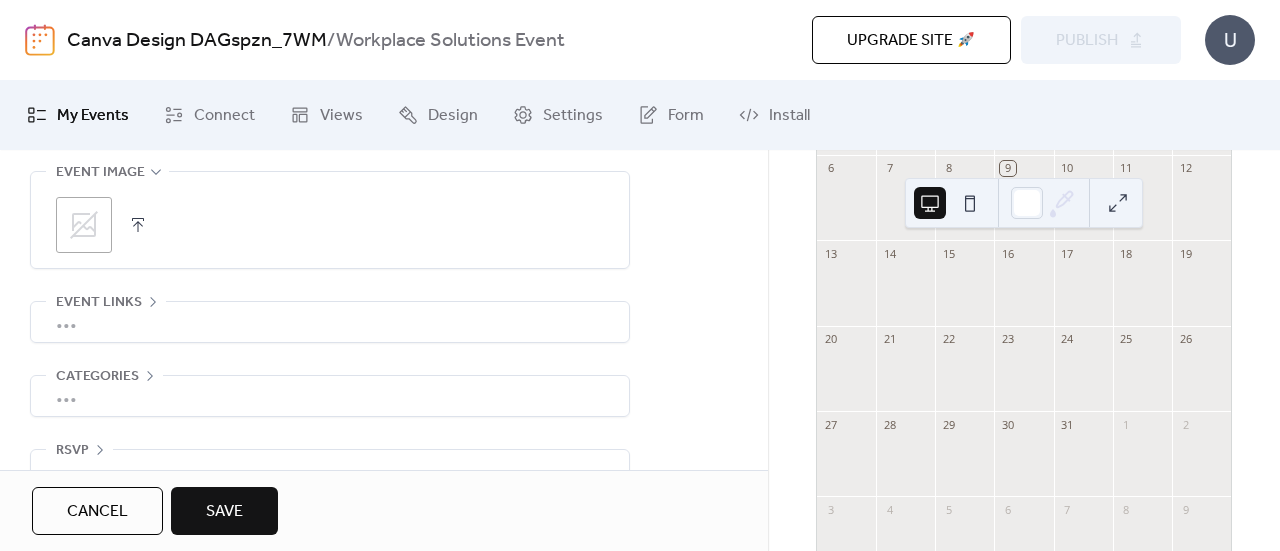 scroll, scrollTop: 1070, scrollLeft: 0, axis: vertical 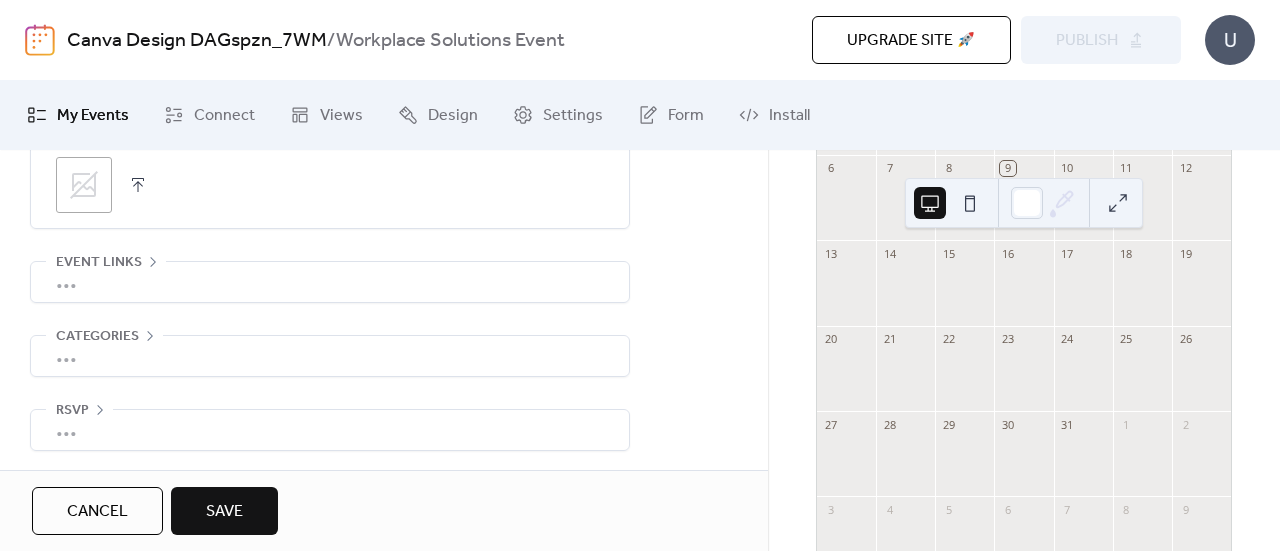 click on "Save" at bounding box center [224, 512] 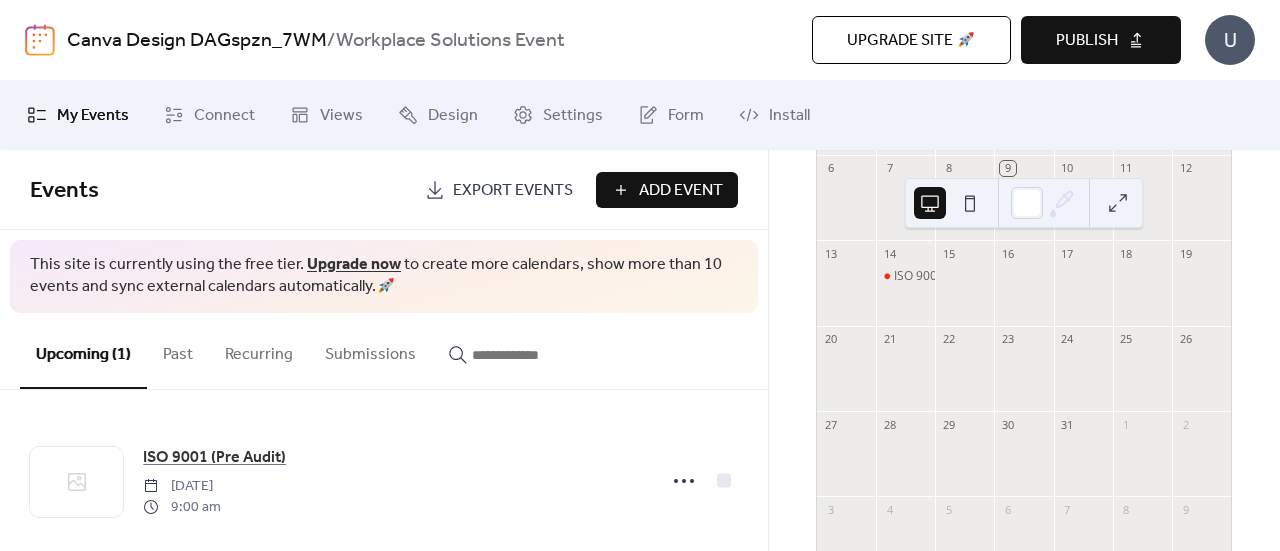 scroll, scrollTop: 20, scrollLeft: 0, axis: vertical 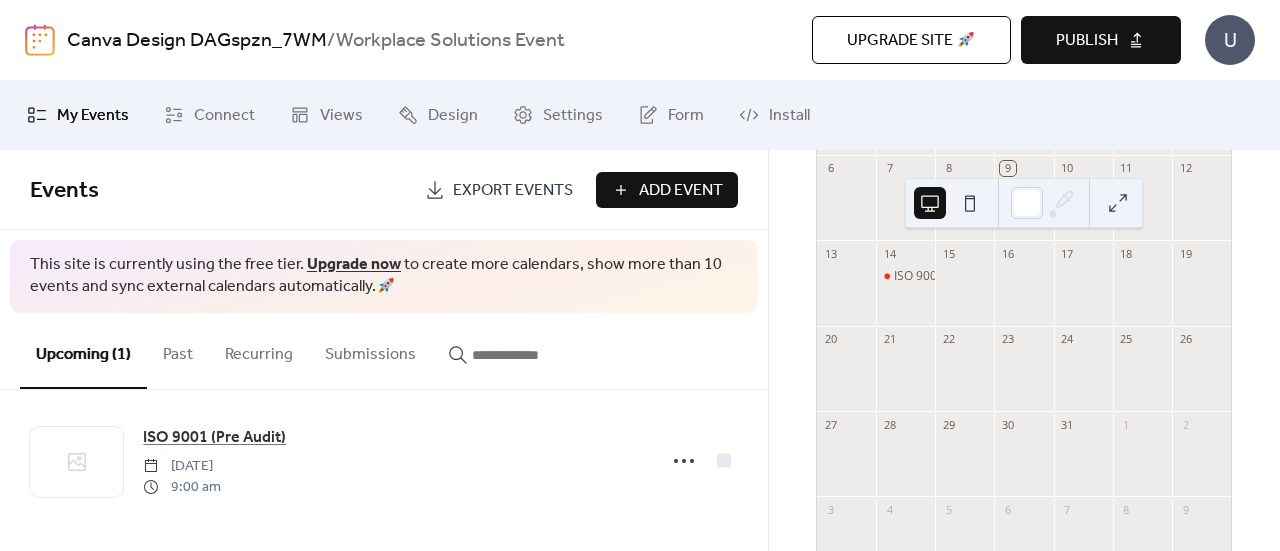 click on "Publish" at bounding box center (1087, 41) 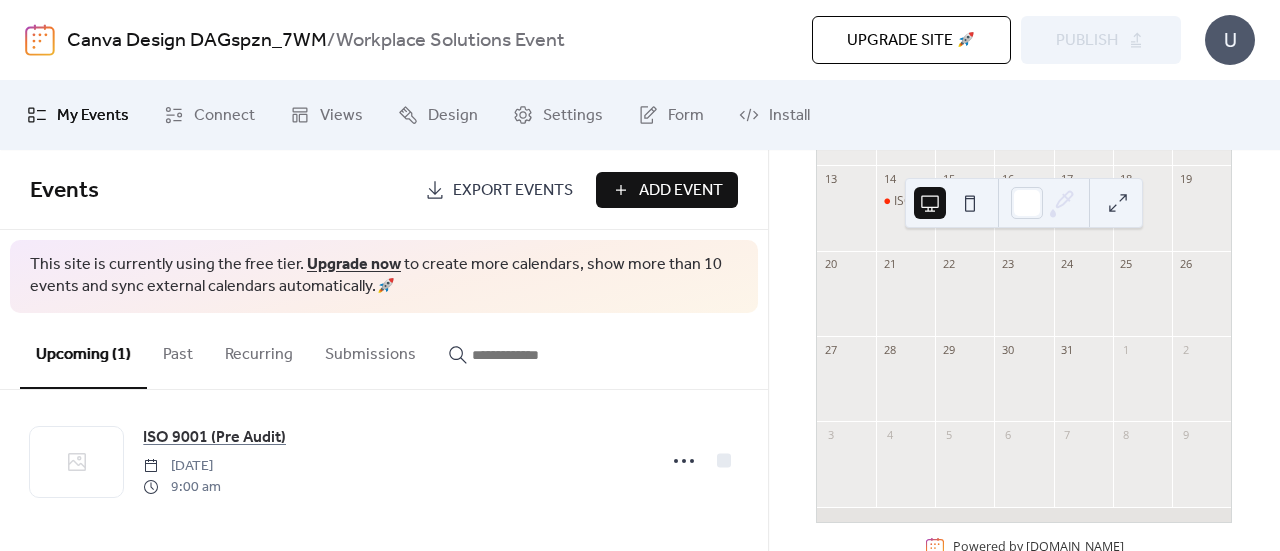 scroll, scrollTop: 434, scrollLeft: 0, axis: vertical 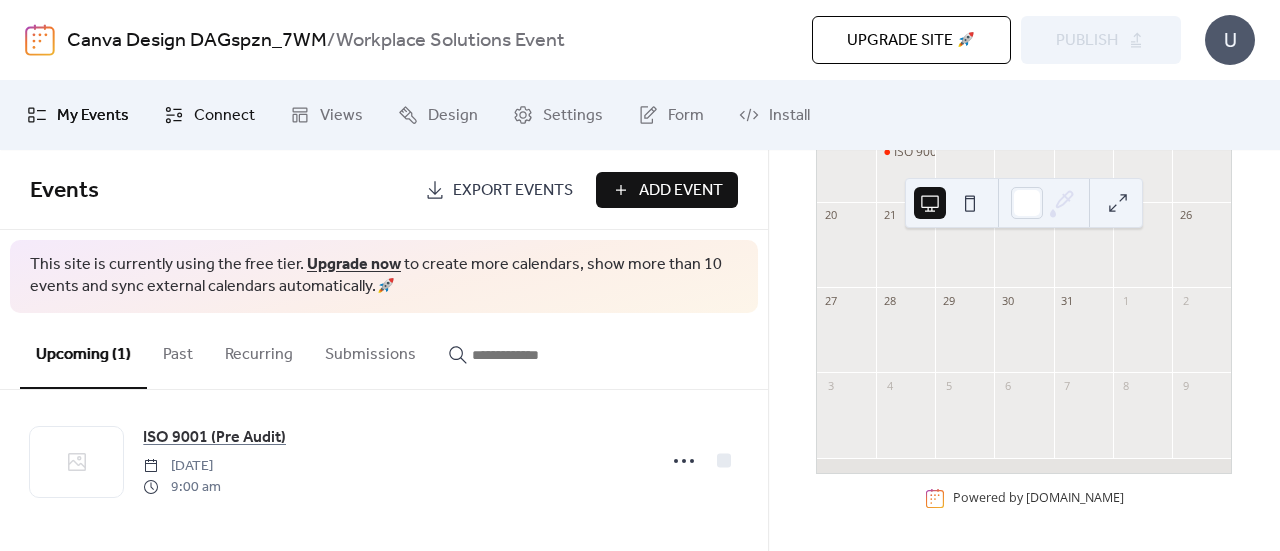 click on "Connect" at bounding box center [224, 116] 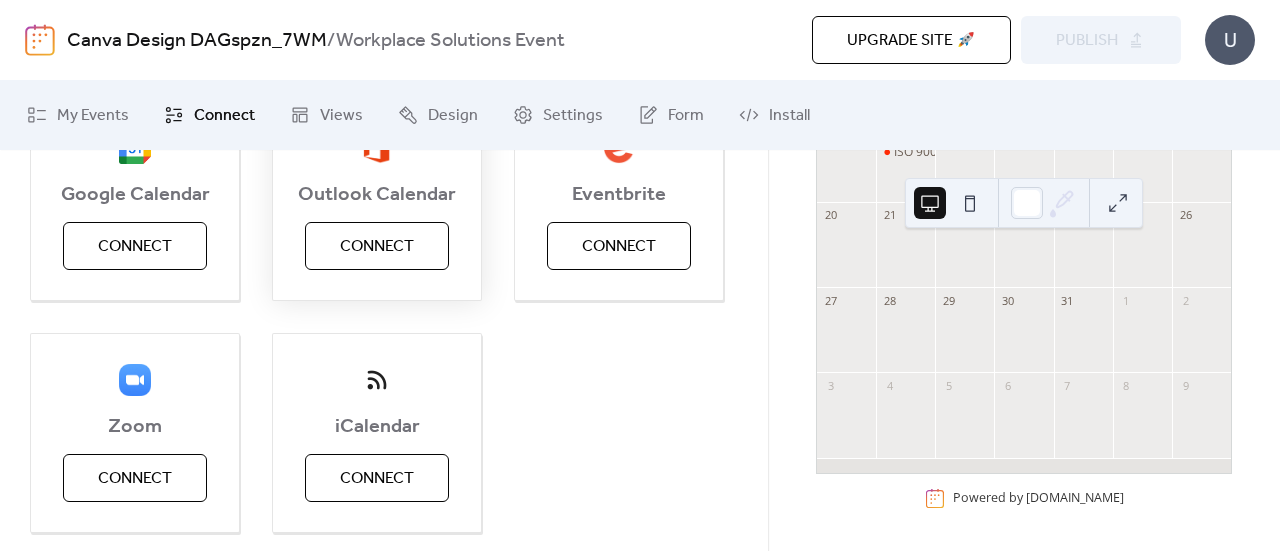 scroll, scrollTop: 361, scrollLeft: 0, axis: vertical 